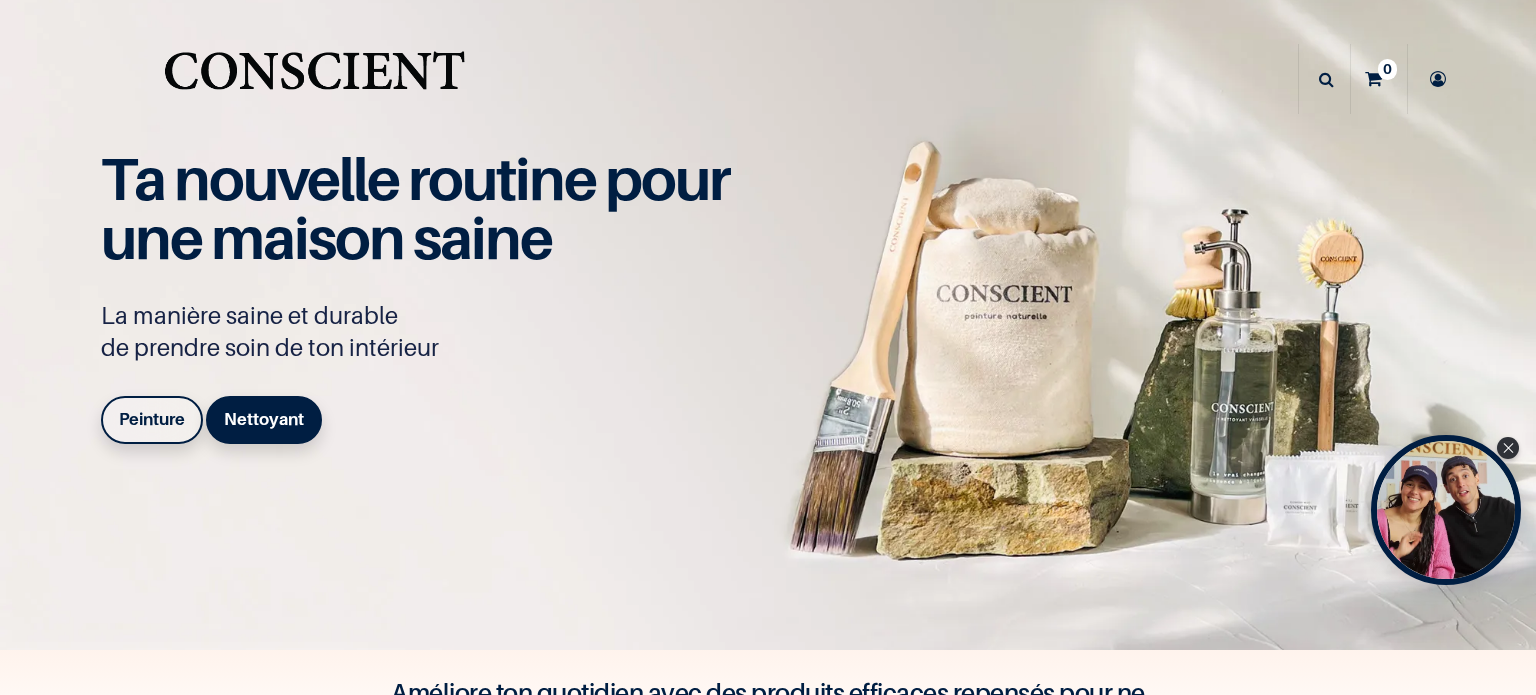 scroll, scrollTop: 0, scrollLeft: 0, axis: both 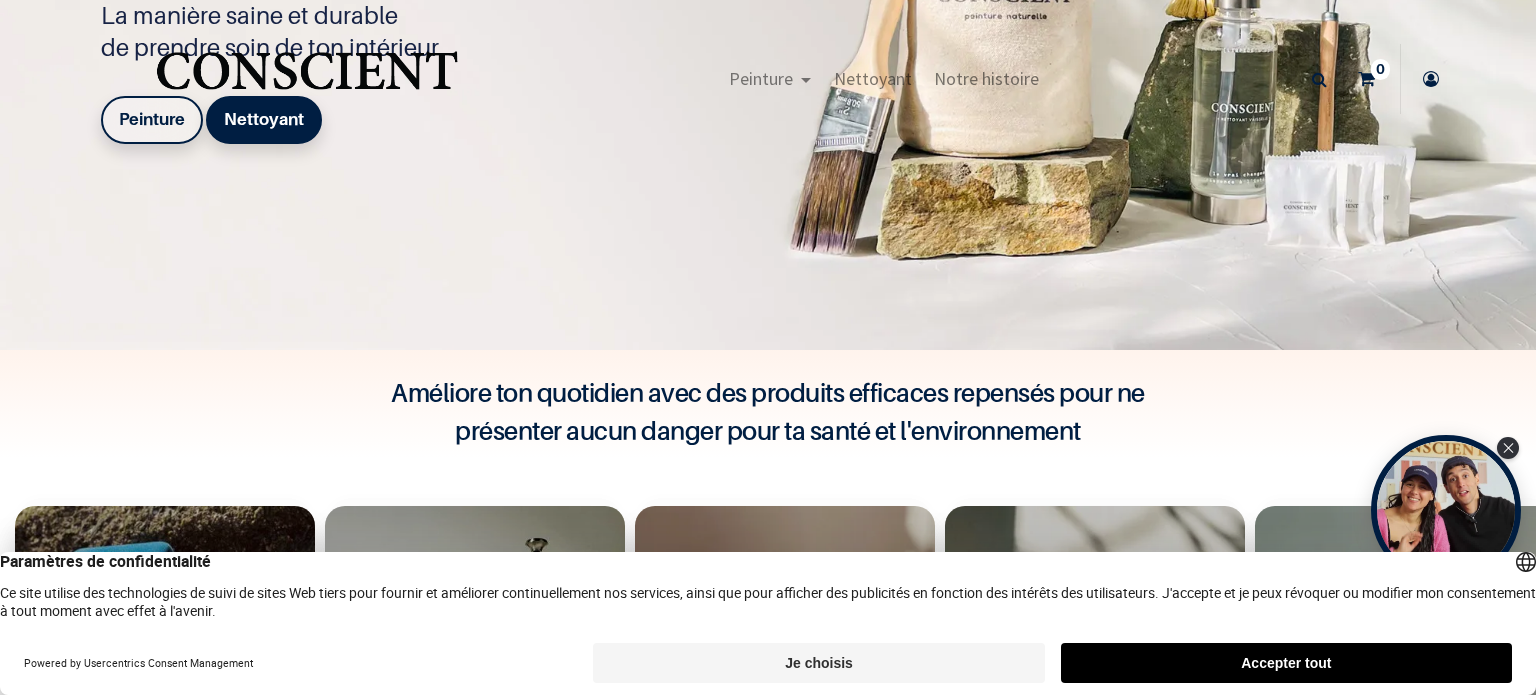 click on "Peinture" at bounding box center [152, 119] 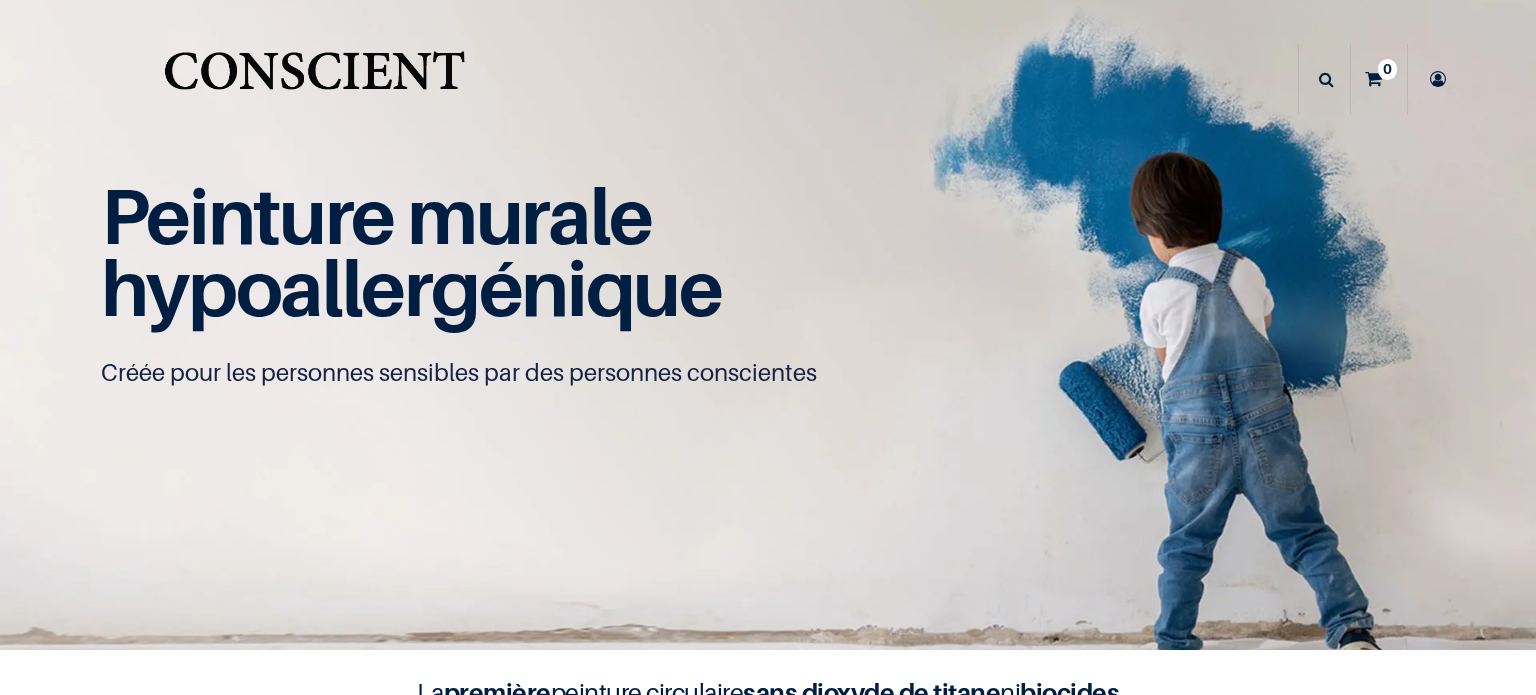 scroll, scrollTop: 0, scrollLeft: 0, axis: both 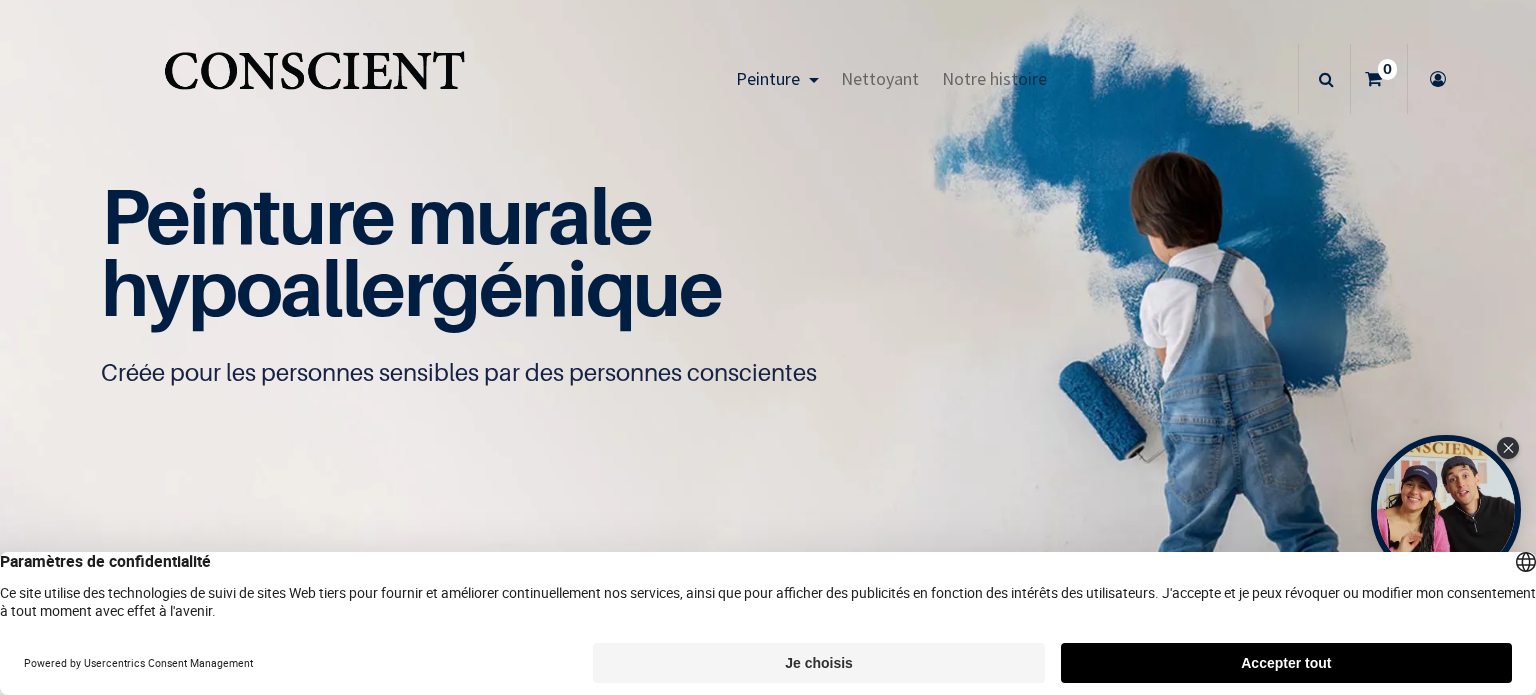 drag, startPoint x: 1392, startPoint y: 648, endPoint x: 1029, endPoint y: 407, distance: 435.7178 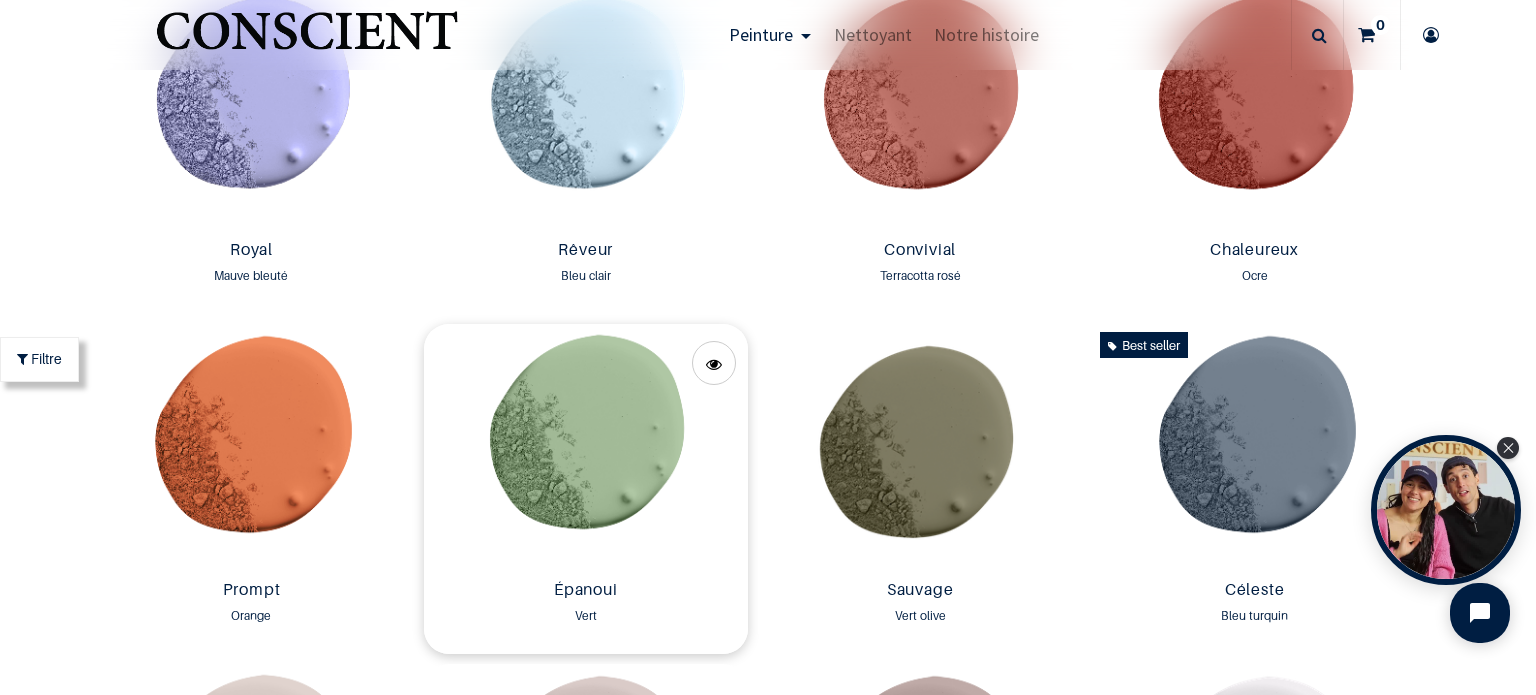 scroll, scrollTop: 2500, scrollLeft: 0, axis: vertical 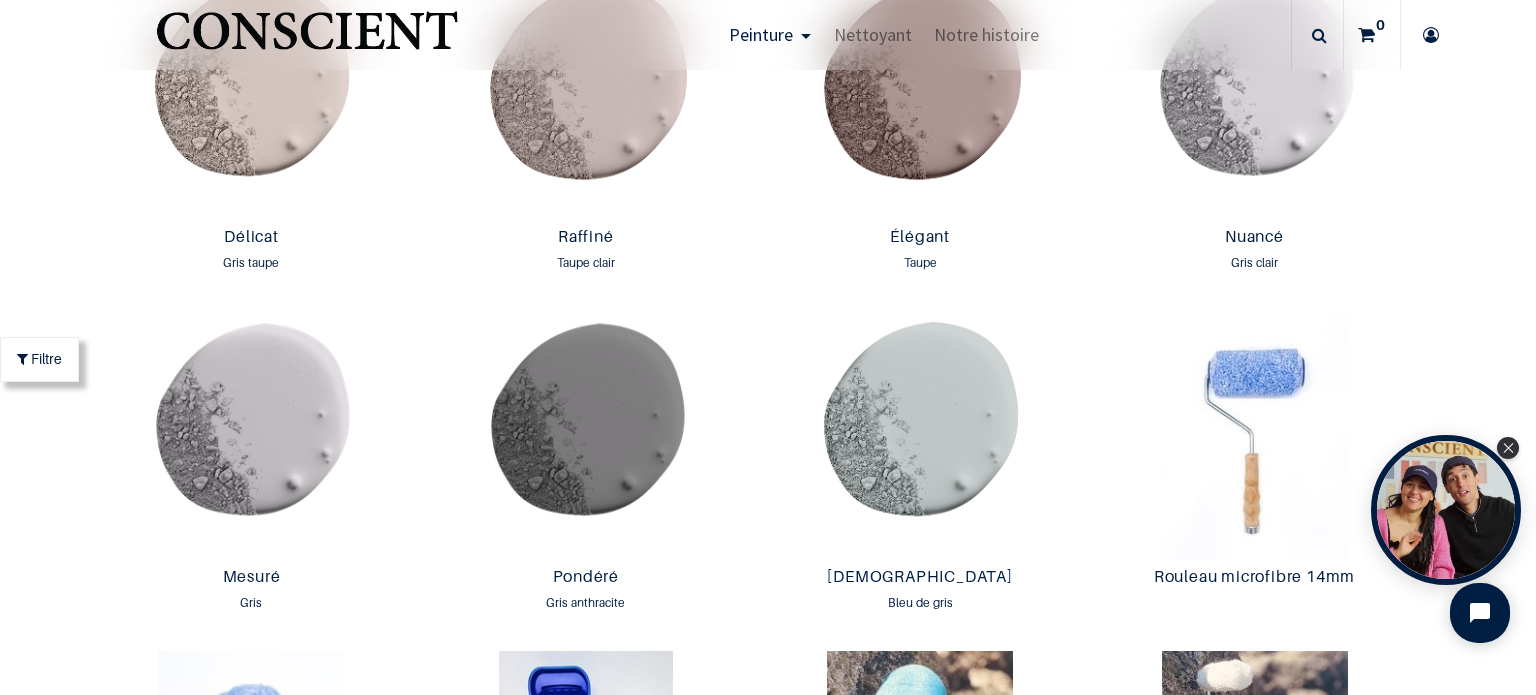 drag, startPoint x: 1425, startPoint y: 150, endPoint x: 1412, endPoint y: 167, distance: 21.400934 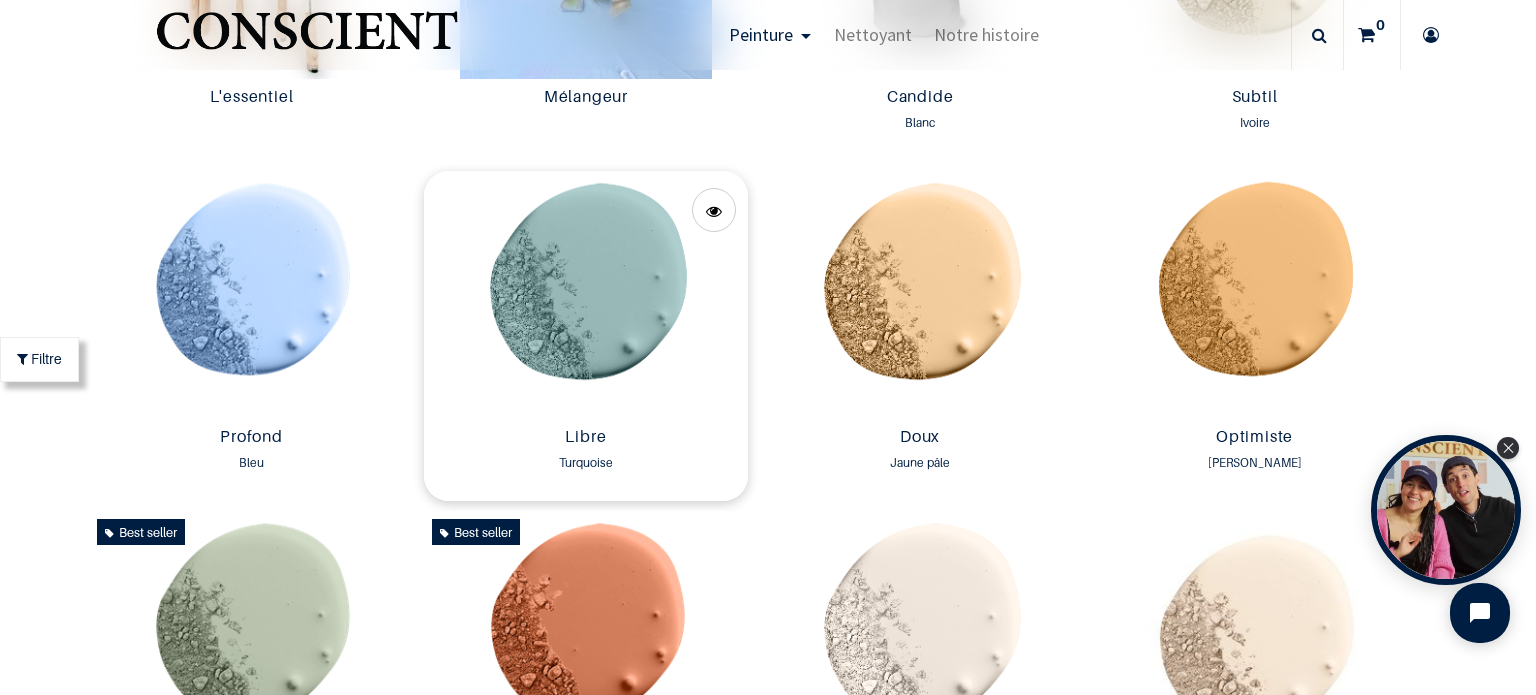 scroll, scrollTop: 1400, scrollLeft: 0, axis: vertical 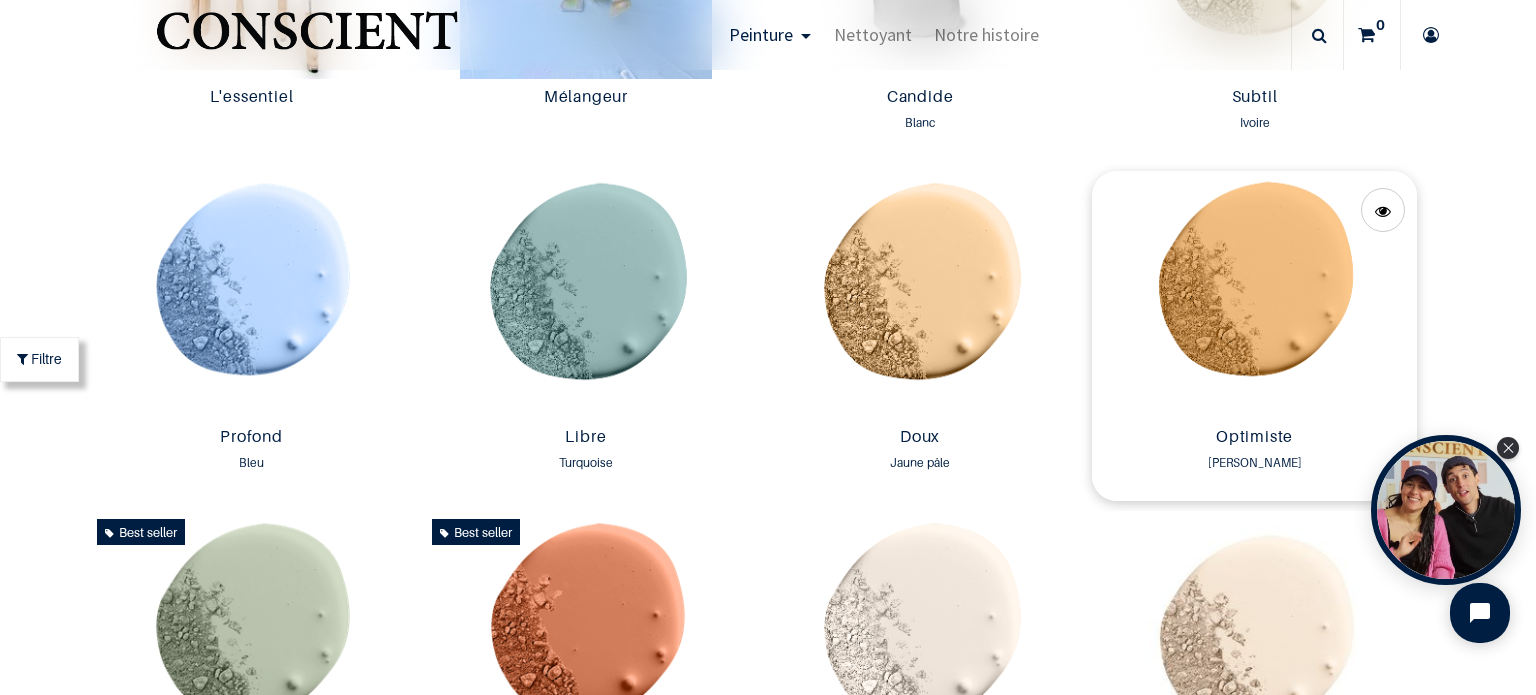 click at bounding box center [1254, 295] 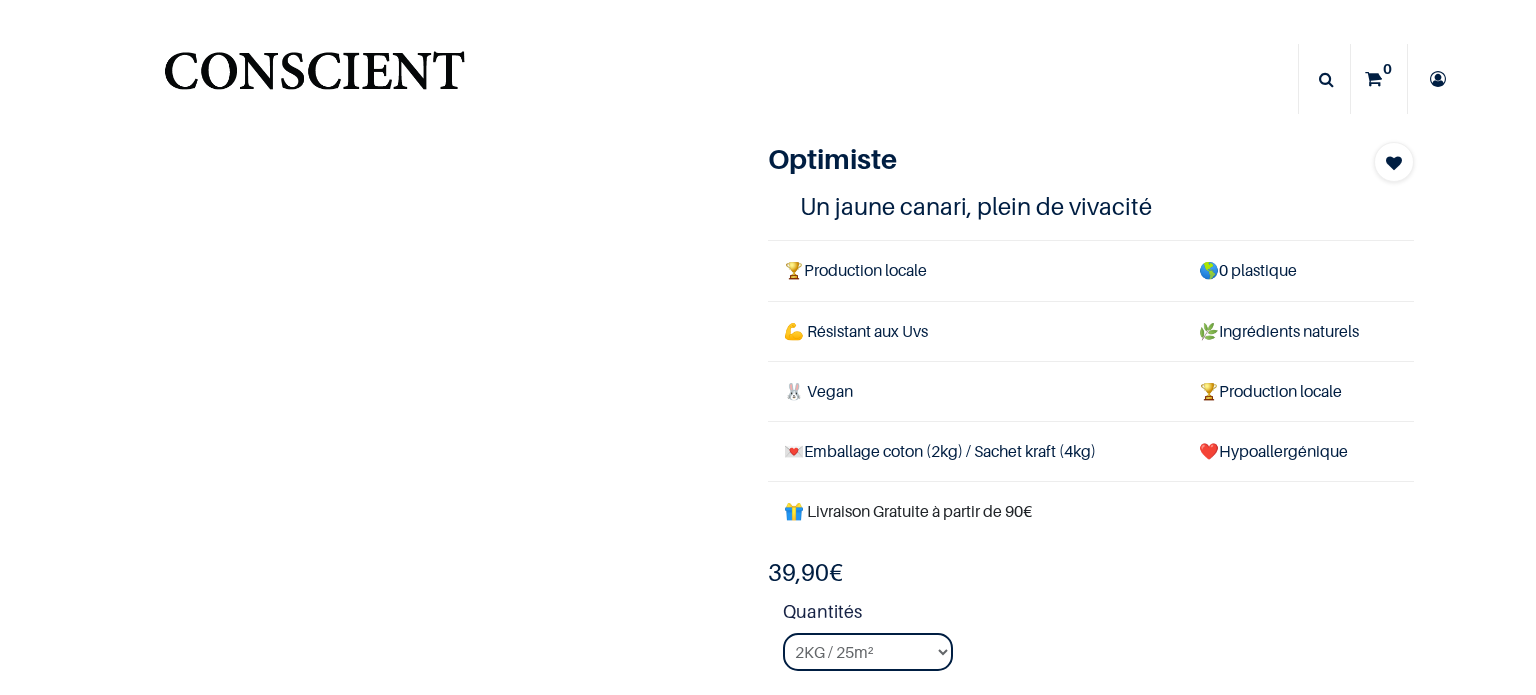 scroll, scrollTop: 0, scrollLeft: 0, axis: both 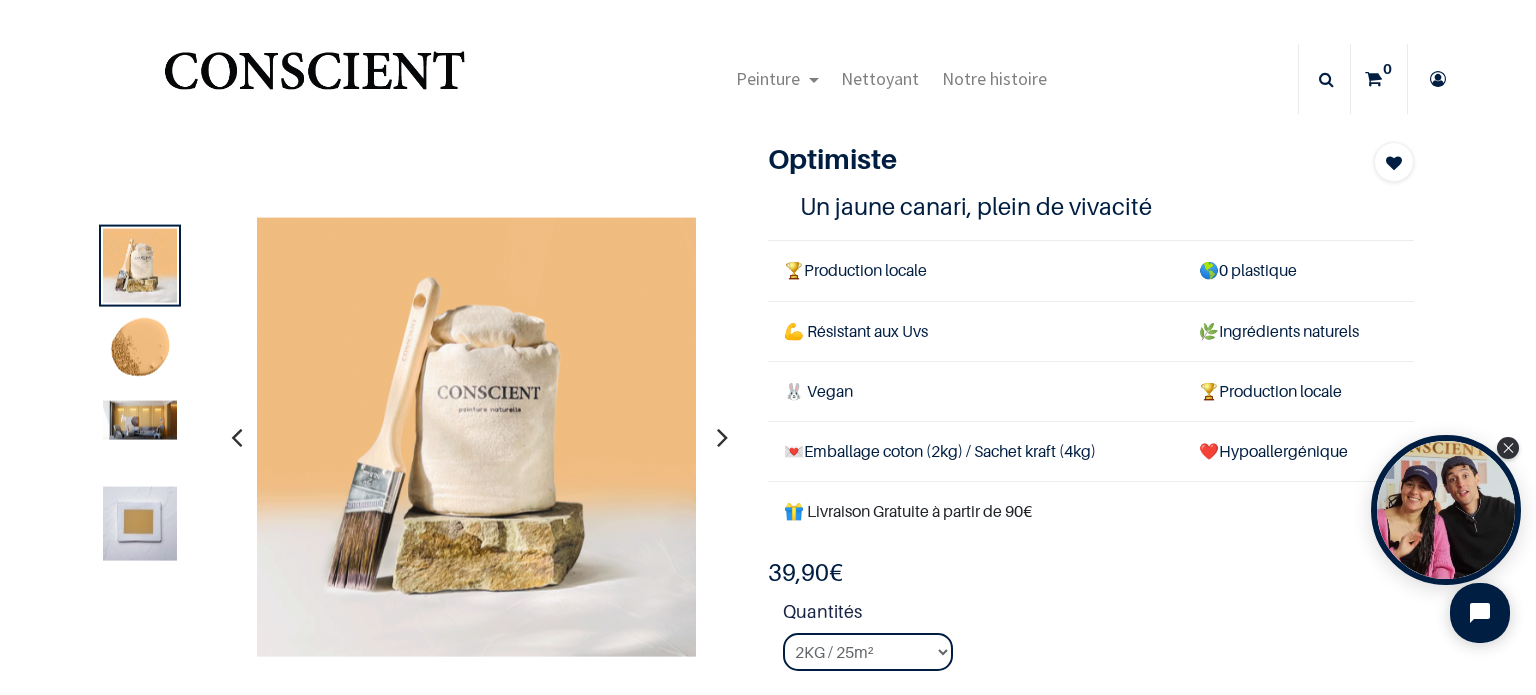 drag, startPoint x: 144, startPoint y: 338, endPoint x: 164, endPoint y: 346, distance: 21.540659 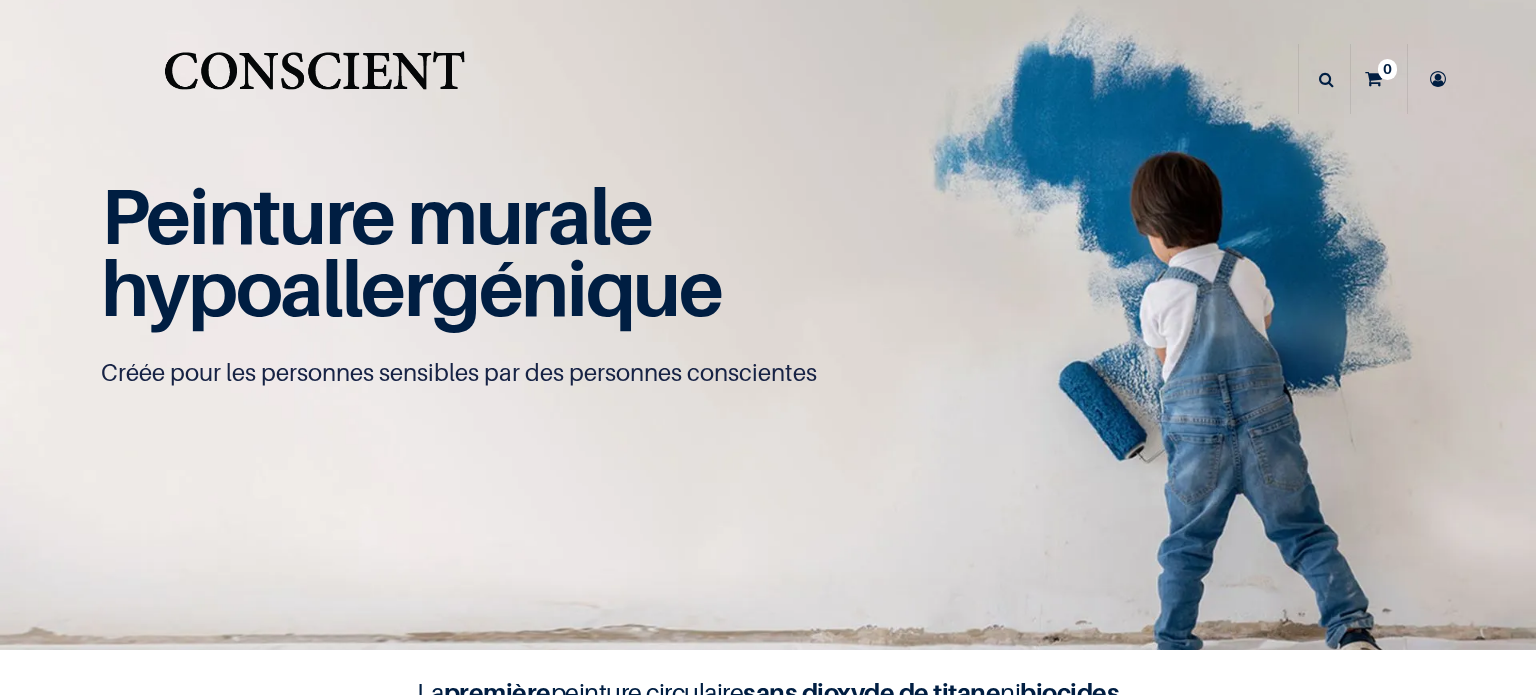 scroll, scrollTop: 0, scrollLeft: 0, axis: both 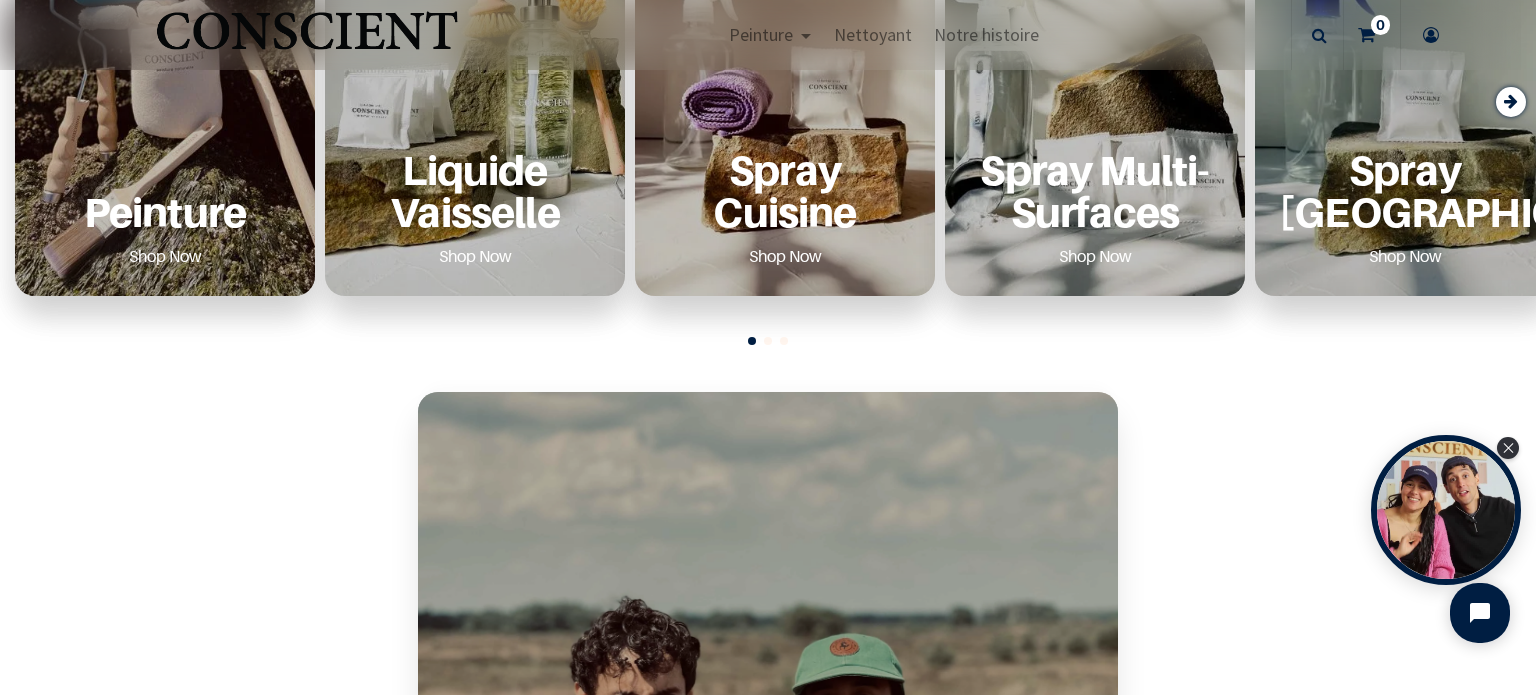 click on "Peinture" at bounding box center (165, 211) 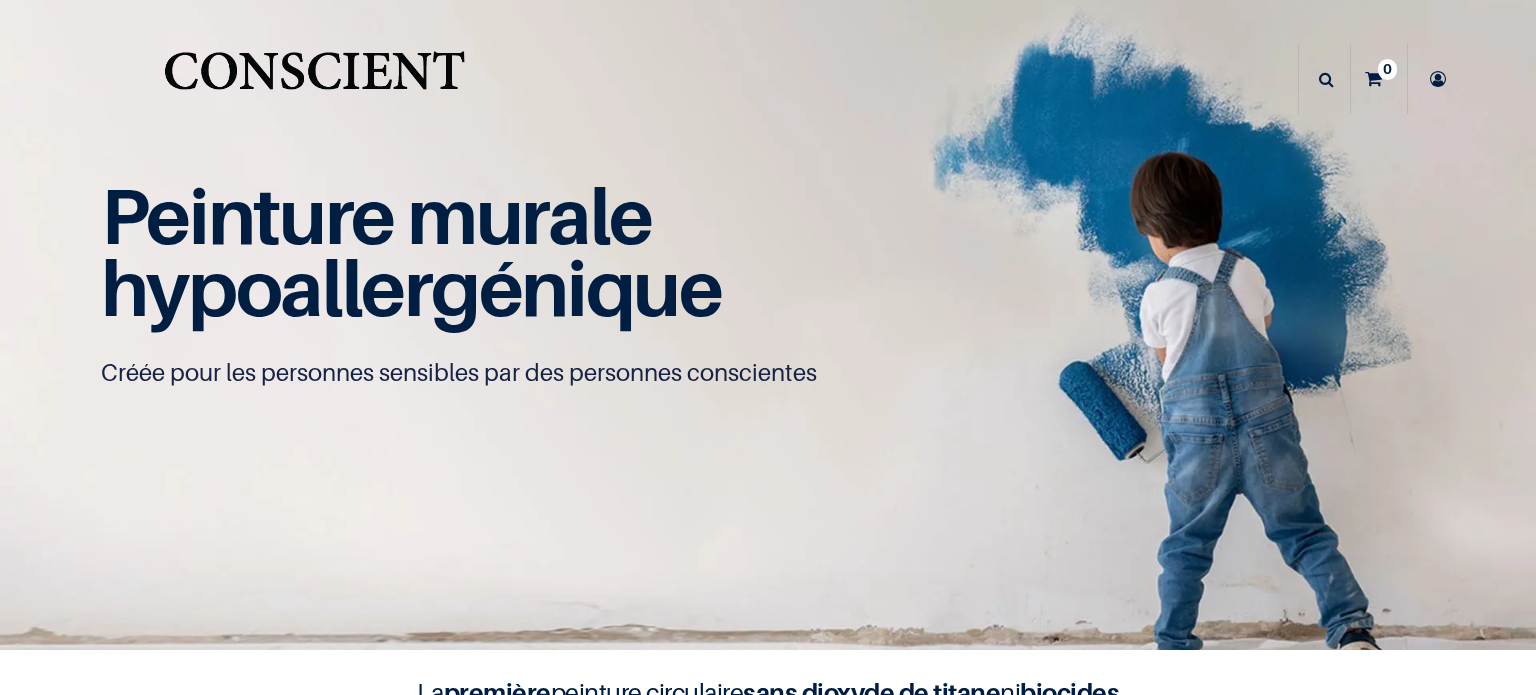 scroll, scrollTop: 0, scrollLeft: 0, axis: both 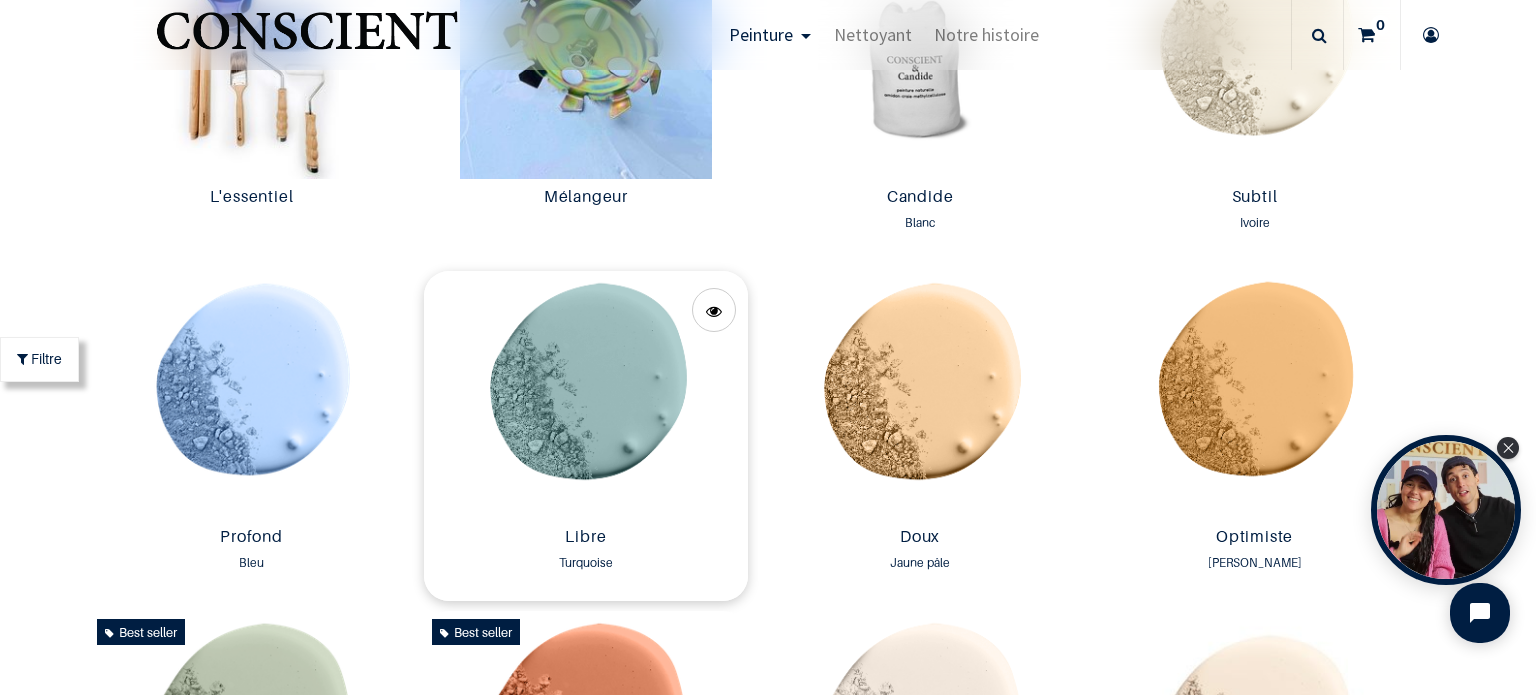 click at bounding box center (586, 395) 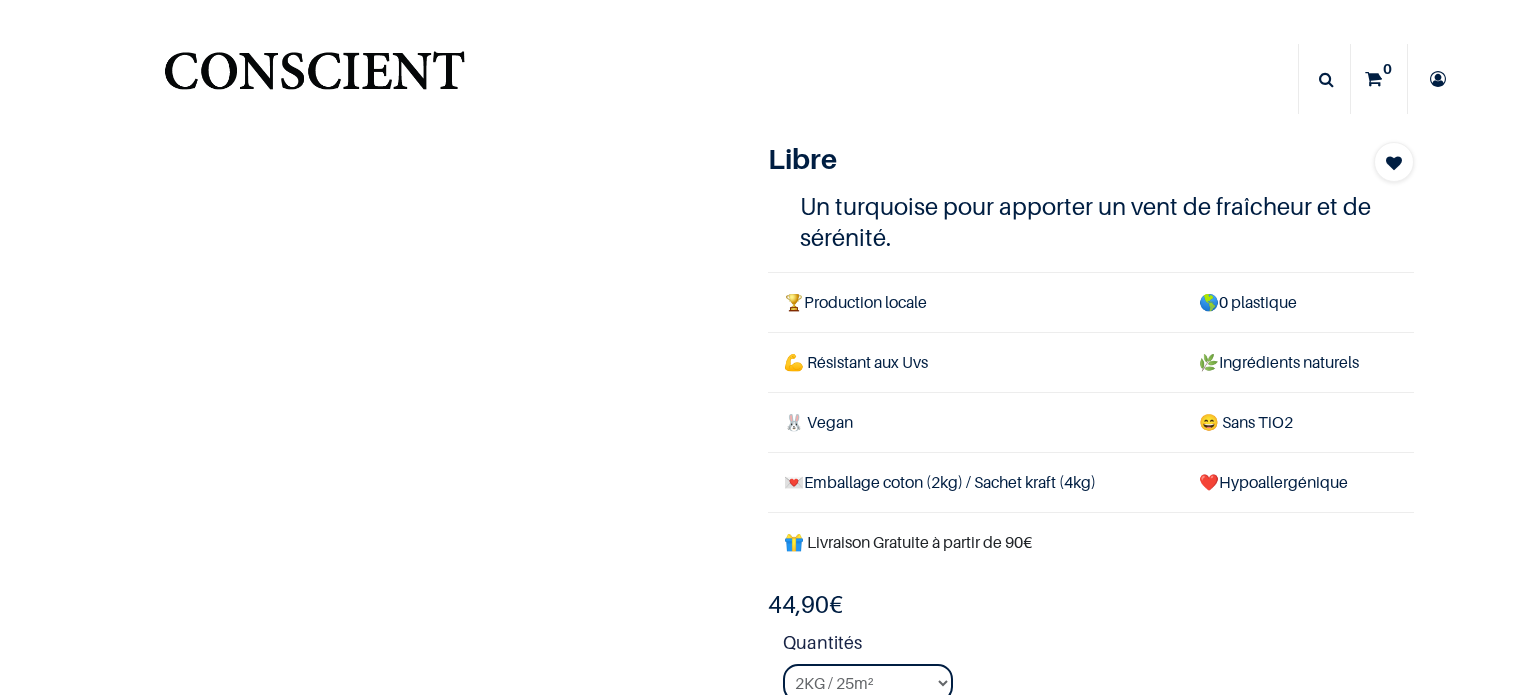 scroll, scrollTop: 0, scrollLeft: 0, axis: both 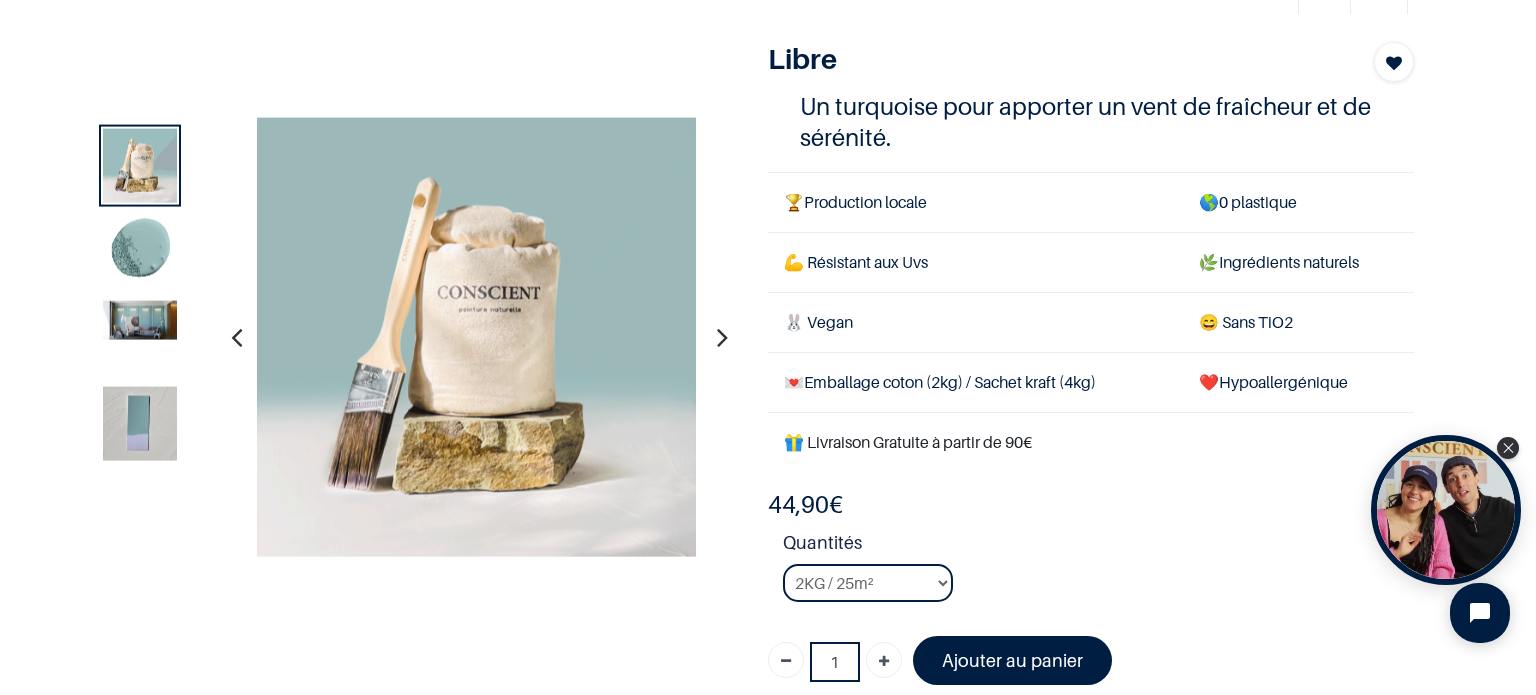 click at bounding box center (140, 320) 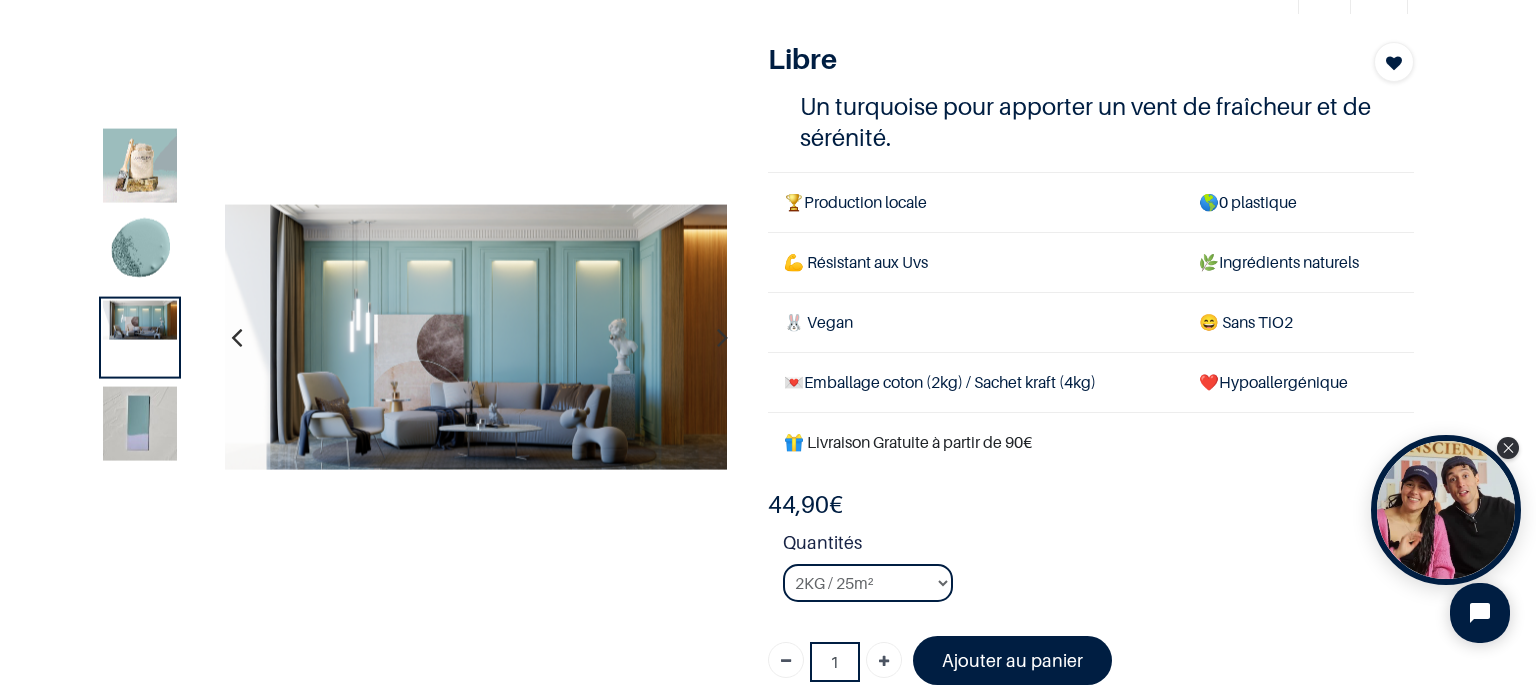 click at bounding box center [140, 424] 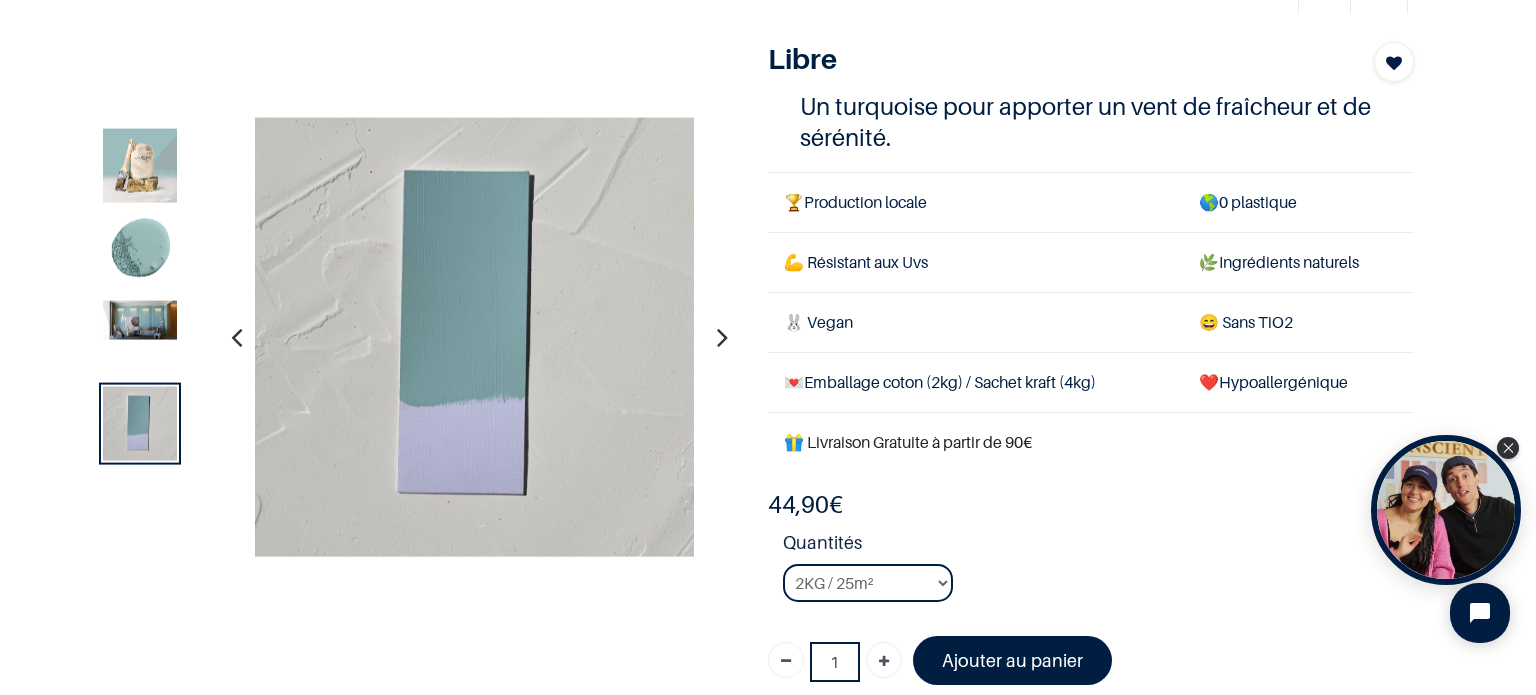 click at bounding box center (140, 320) 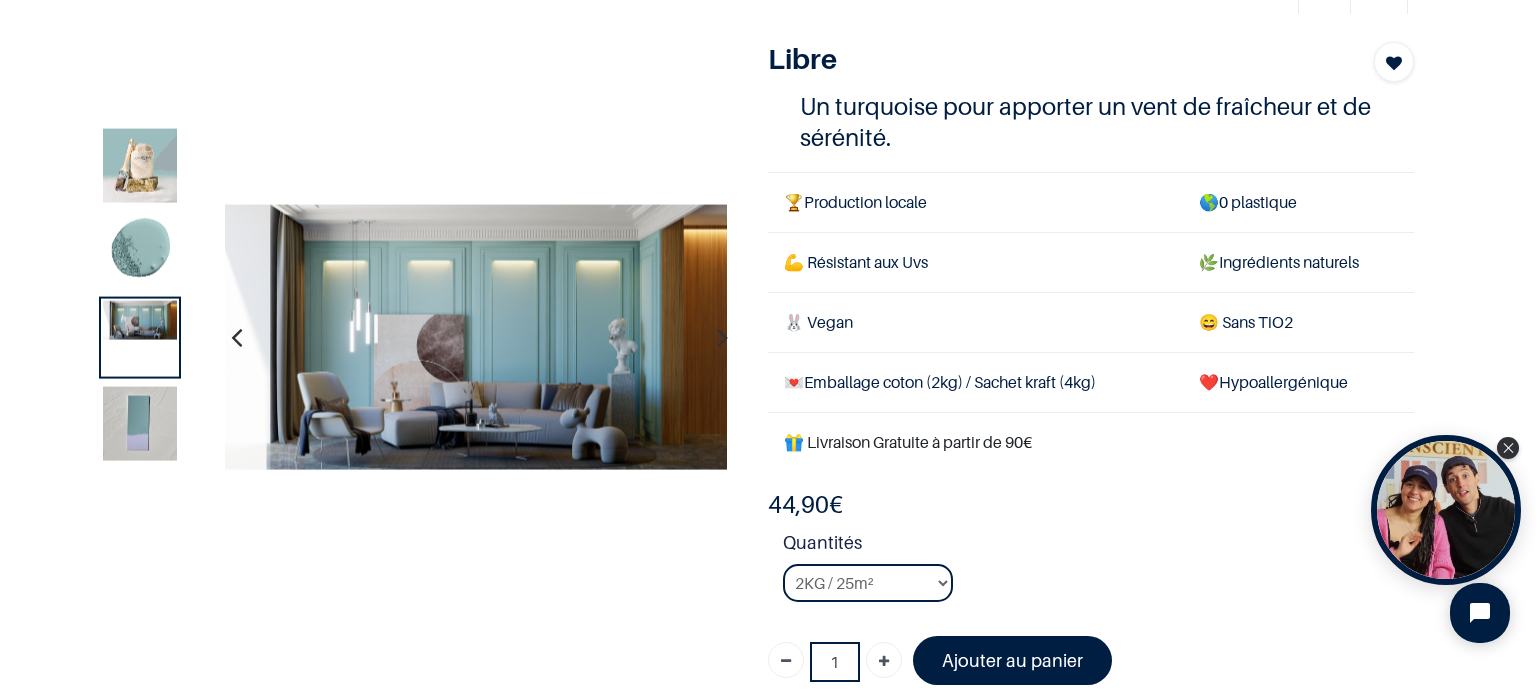 click at bounding box center [140, 252] 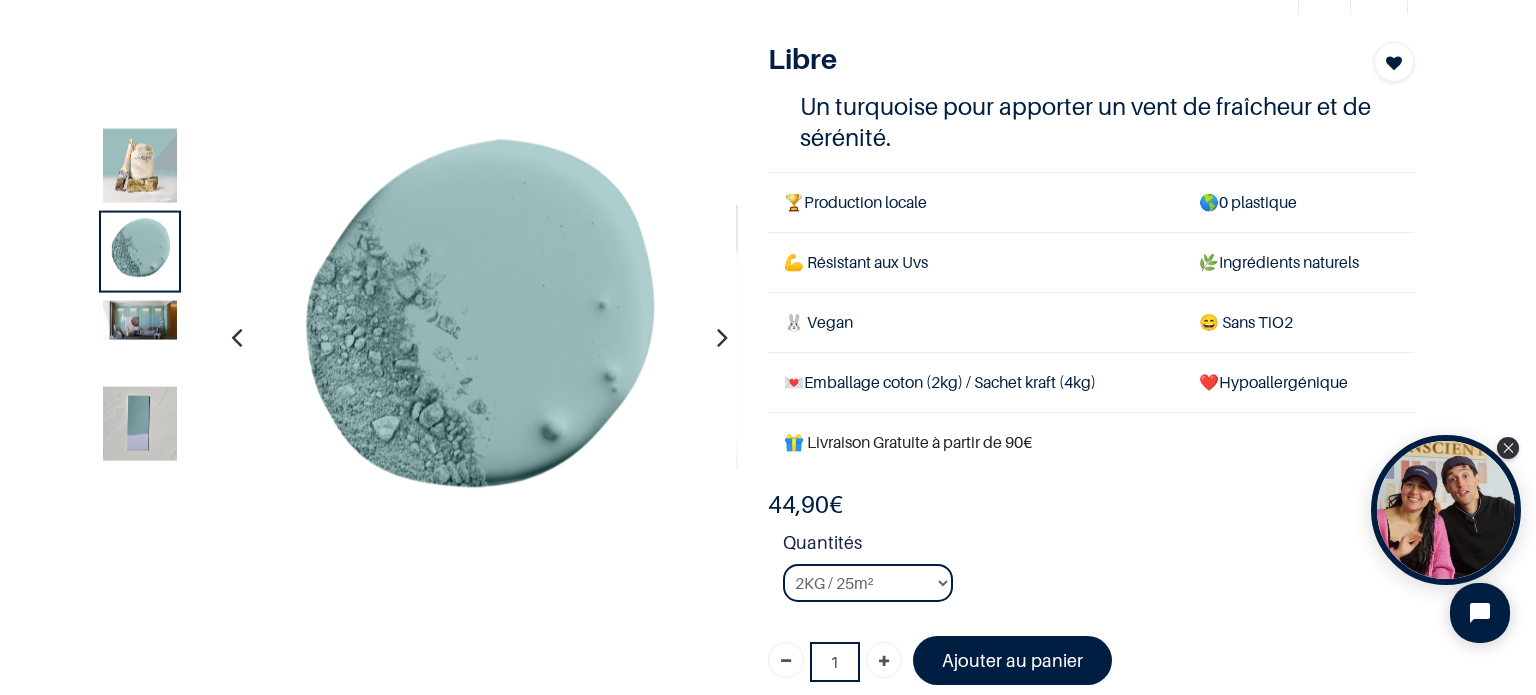 click at bounding box center [140, 166] 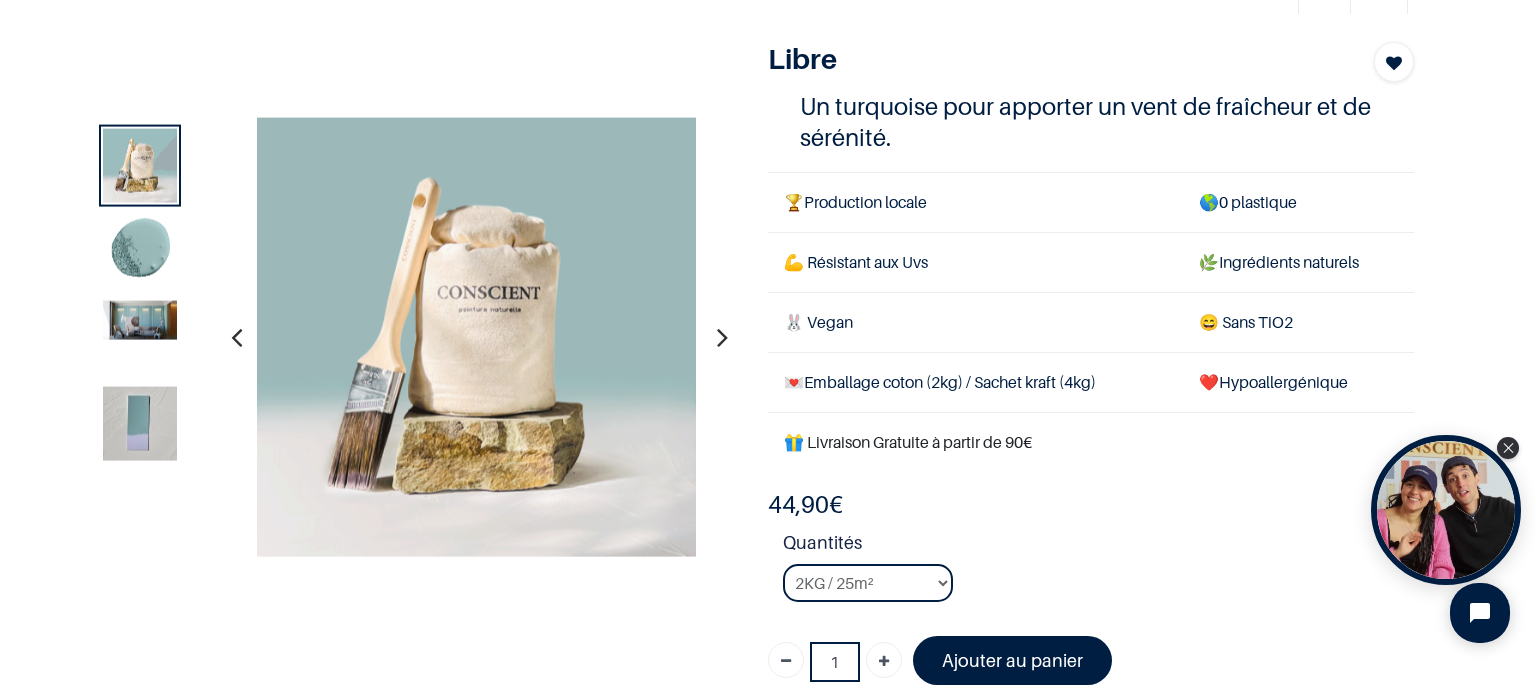 click at bounding box center [140, 424] 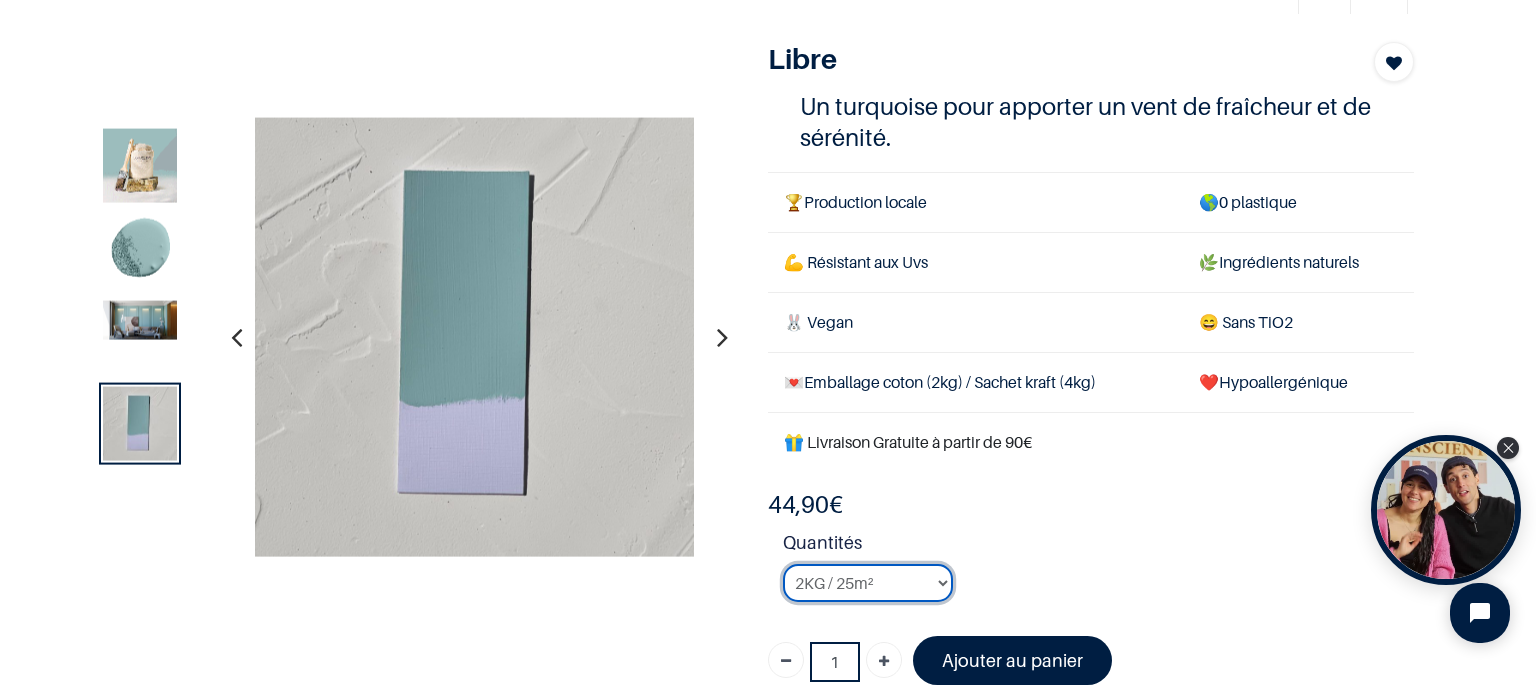 click on "2KG / 25m²
4KG / 50m²
8KG / 100m²
Testeur" at bounding box center (868, 583) 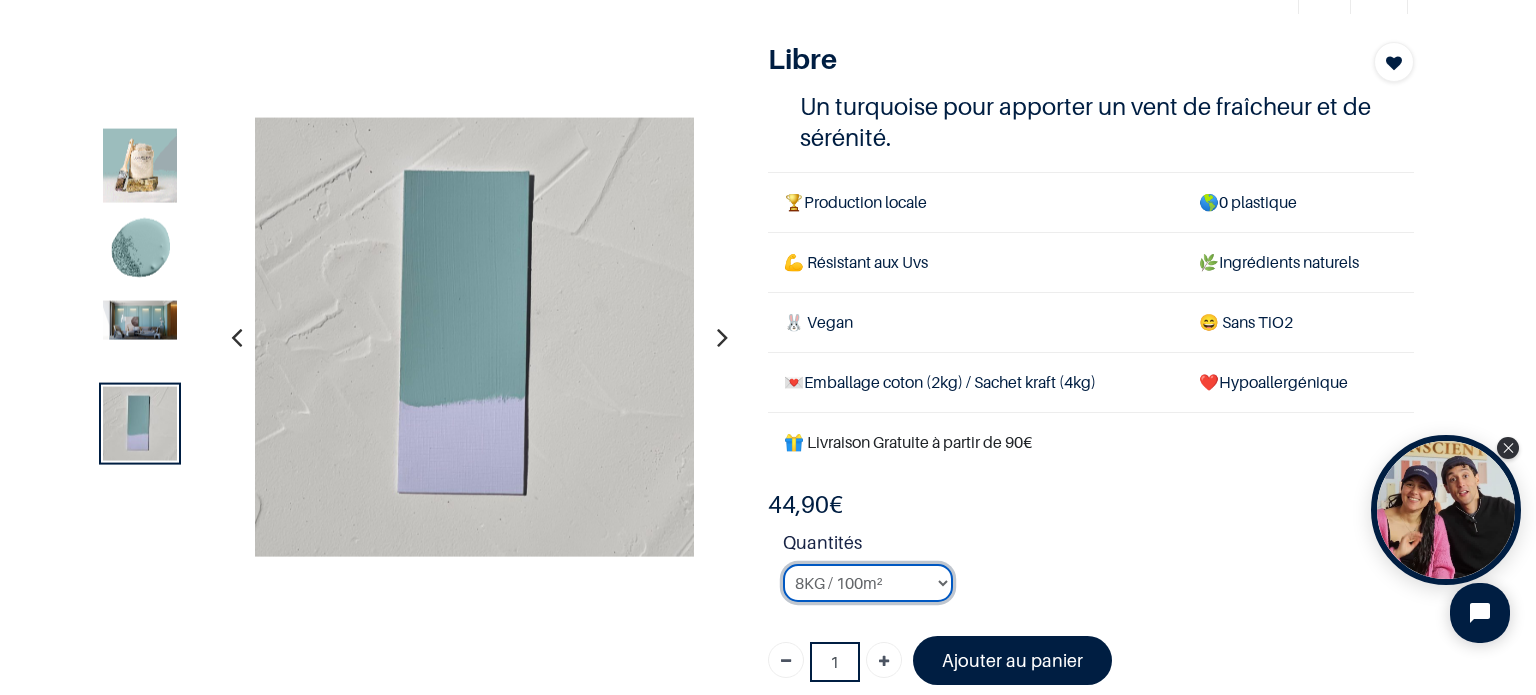 click on "2KG / 25m²
4KG / 50m²
8KG / 100m²
Testeur" at bounding box center [868, 583] 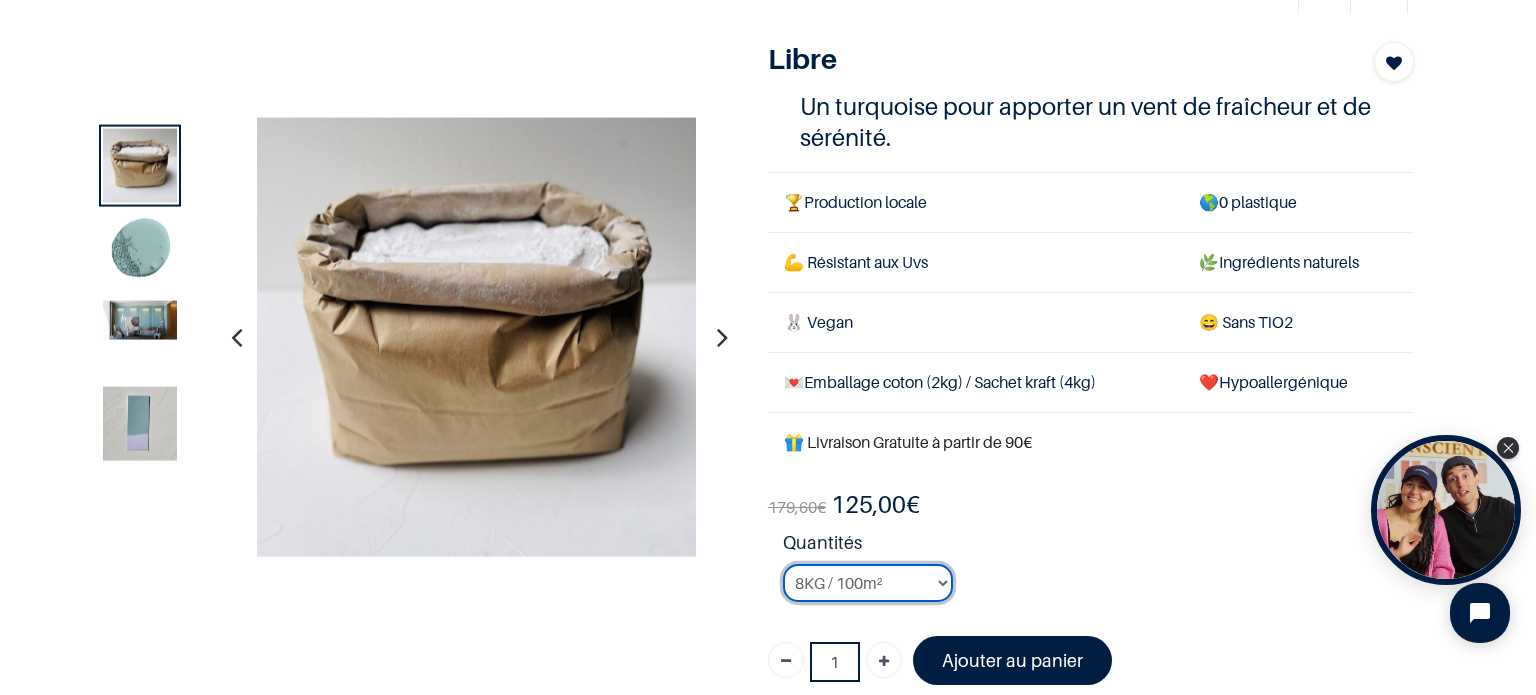 select on "13" 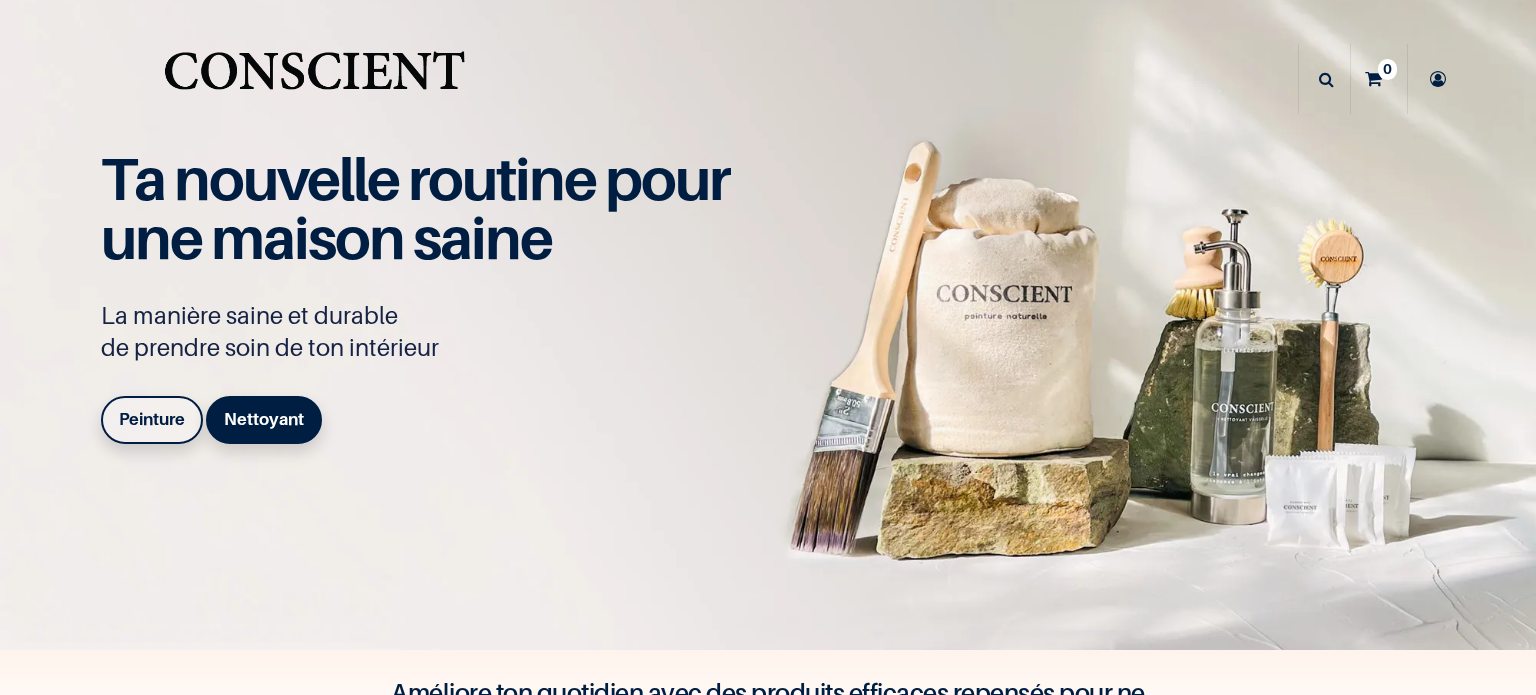 scroll, scrollTop: 0, scrollLeft: 0, axis: both 